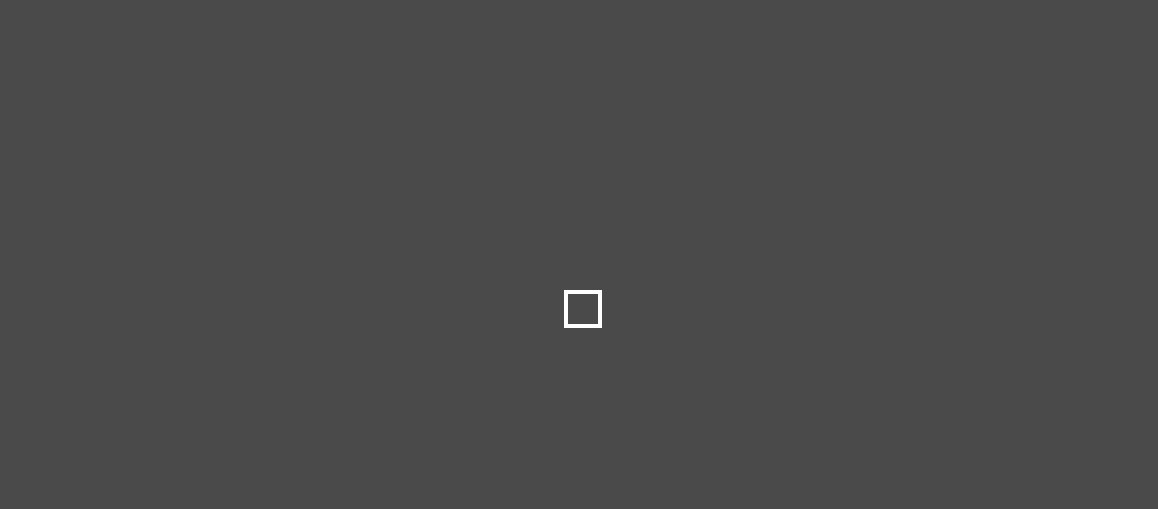 scroll, scrollTop: 0, scrollLeft: 0, axis: both 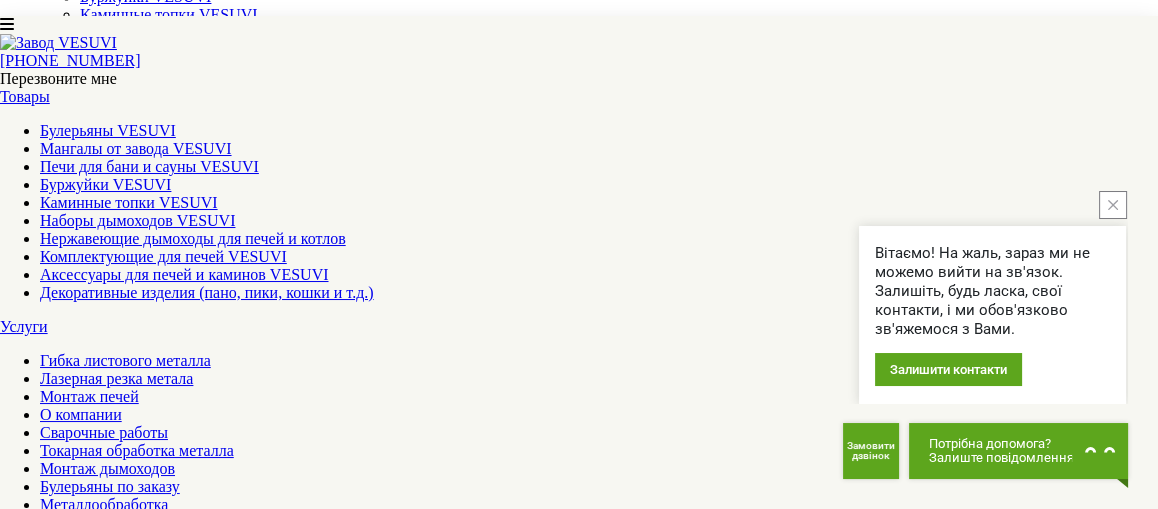 click 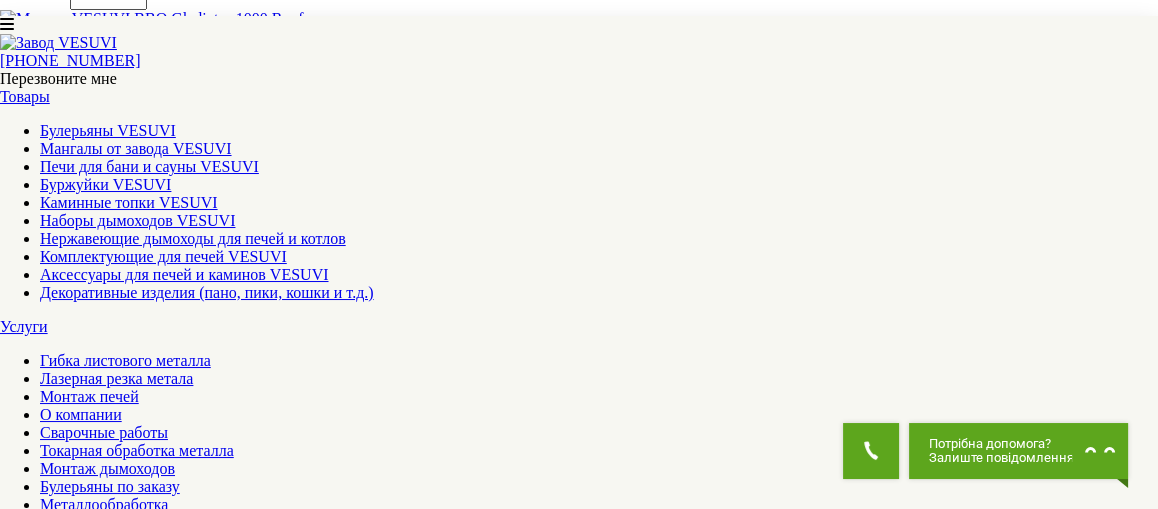 scroll, scrollTop: 1700, scrollLeft: 0, axis: vertical 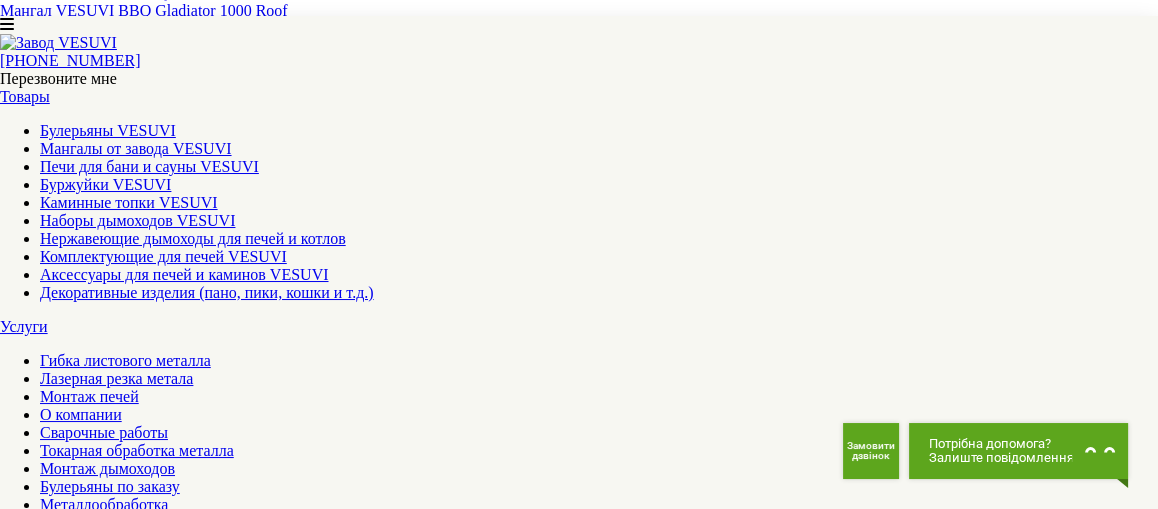 click on "2" at bounding box center [44, 1385] 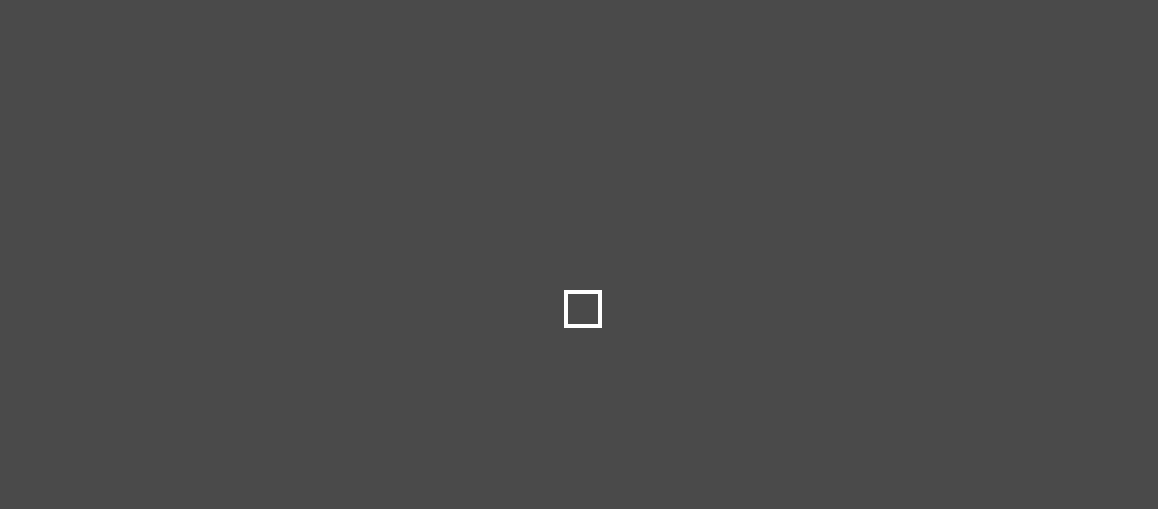 scroll, scrollTop: 0, scrollLeft: 0, axis: both 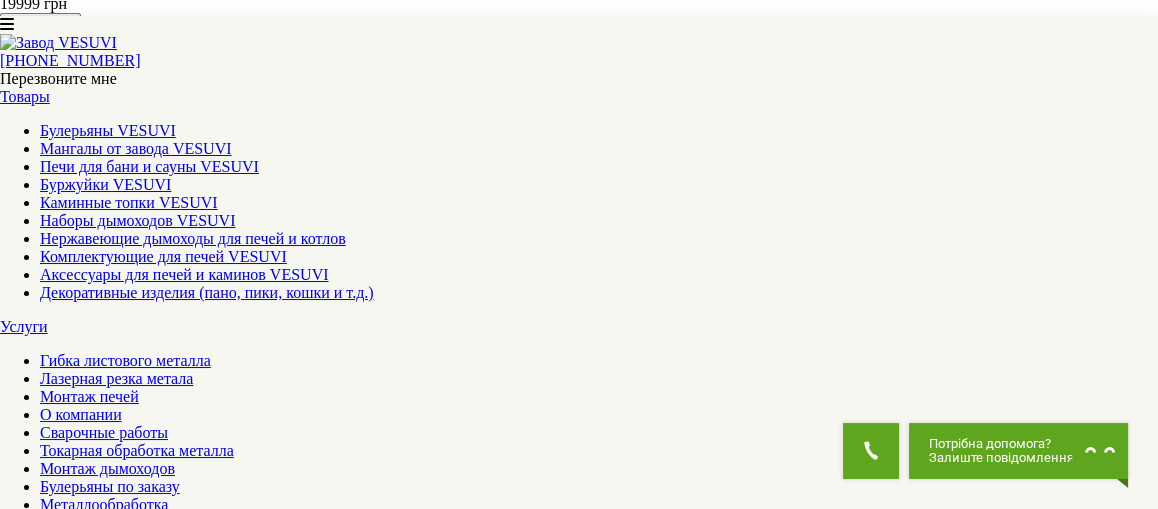 click on "3" at bounding box center [44, 1213] 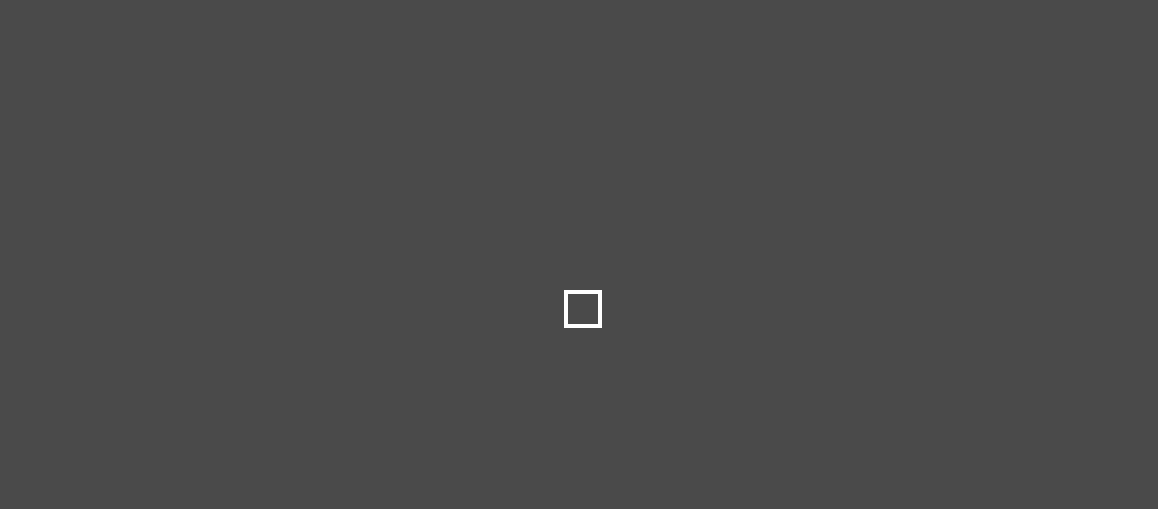 scroll, scrollTop: 0, scrollLeft: 0, axis: both 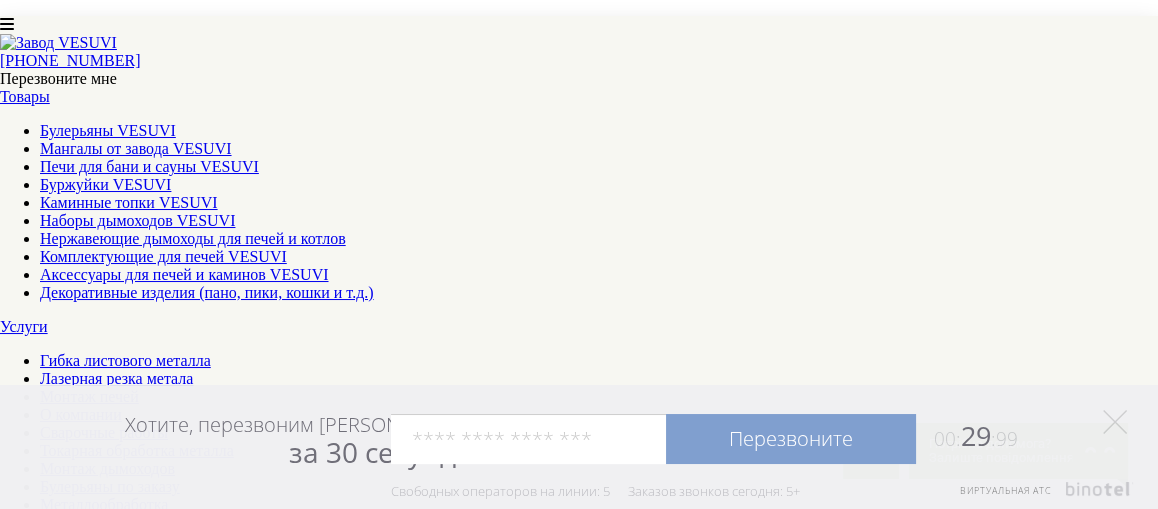 click on "1" at bounding box center (44, 1273) 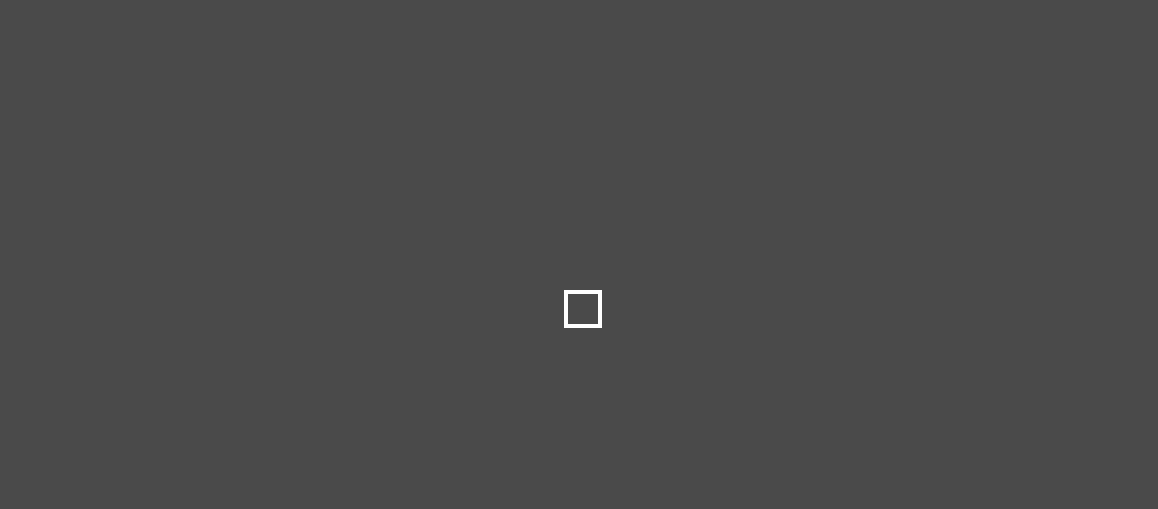 scroll, scrollTop: 0, scrollLeft: 0, axis: both 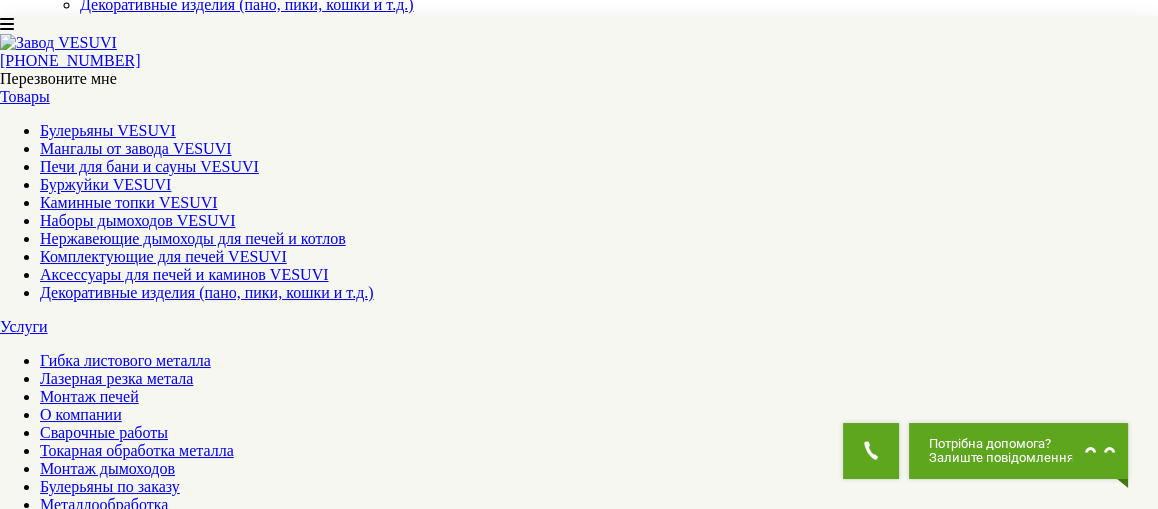 click at bounding box center (152, 1493) 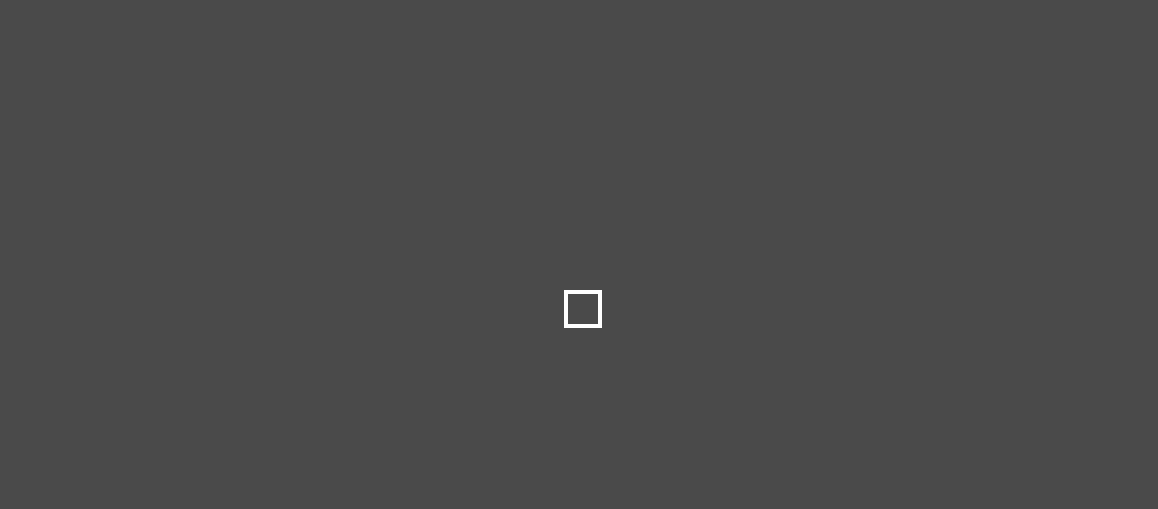 scroll, scrollTop: 0, scrollLeft: 0, axis: both 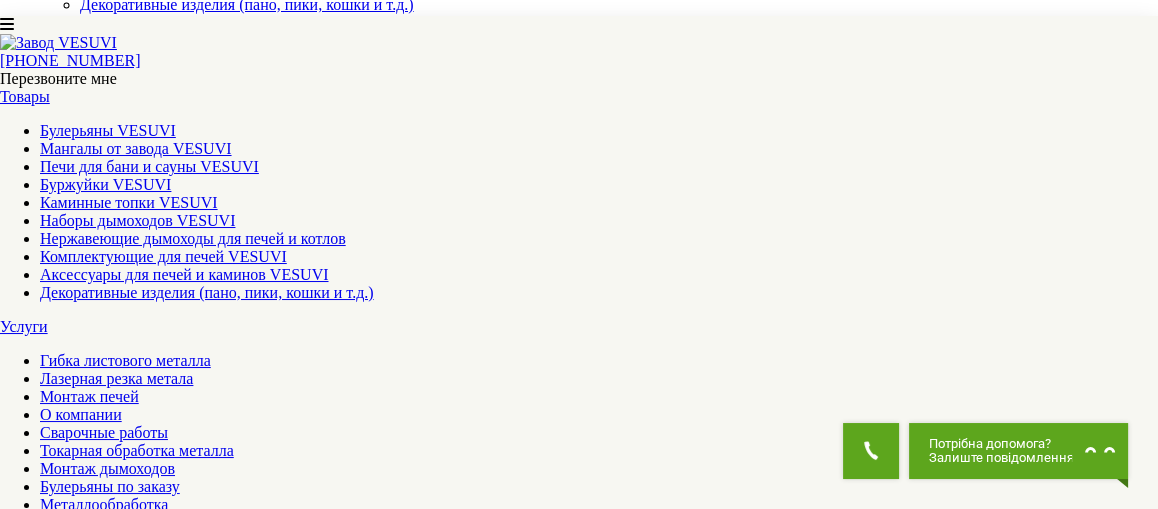 click at bounding box center [51, 1391] 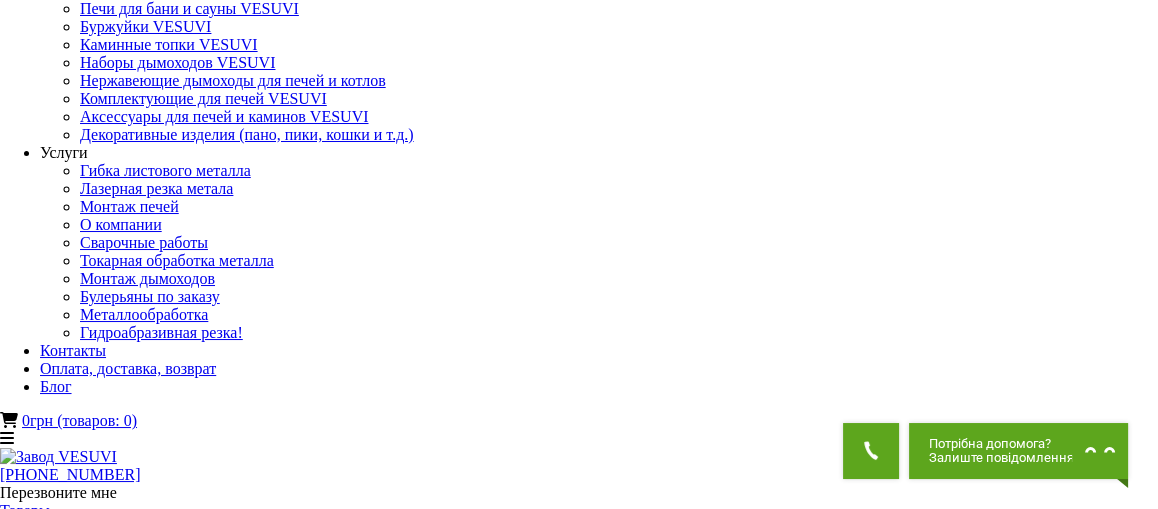 scroll, scrollTop: 100, scrollLeft: 0, axis: vertical 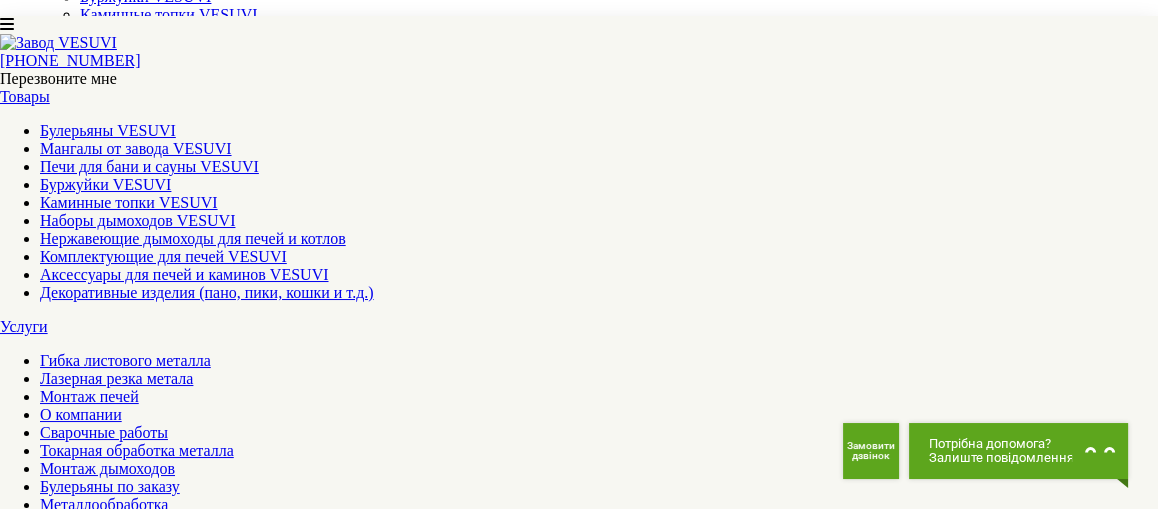 click at bounding box center [51, 1563] 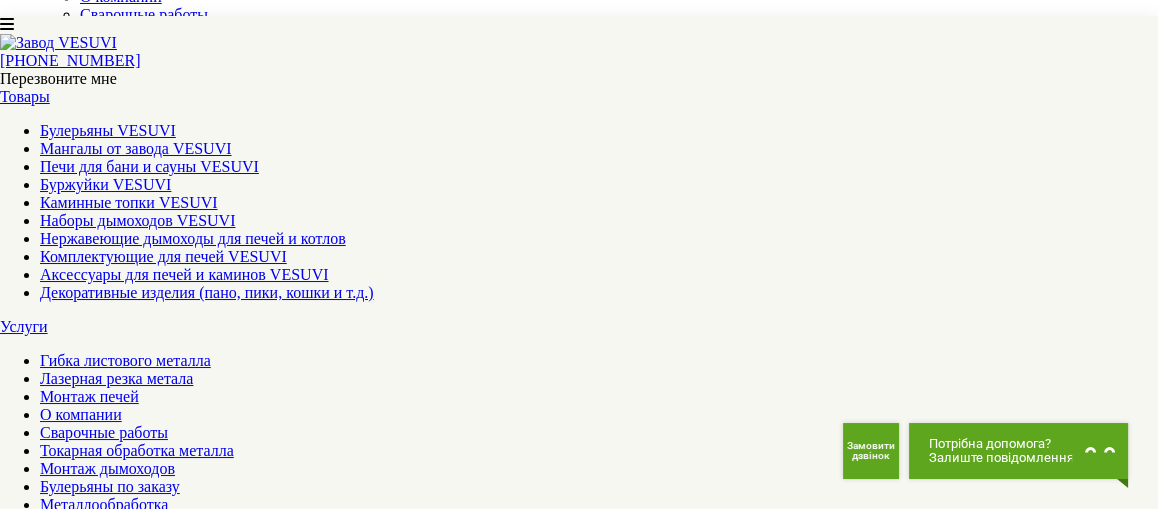 scroll, scrollTop: 299, scrollLeft: 0, axis: vertical 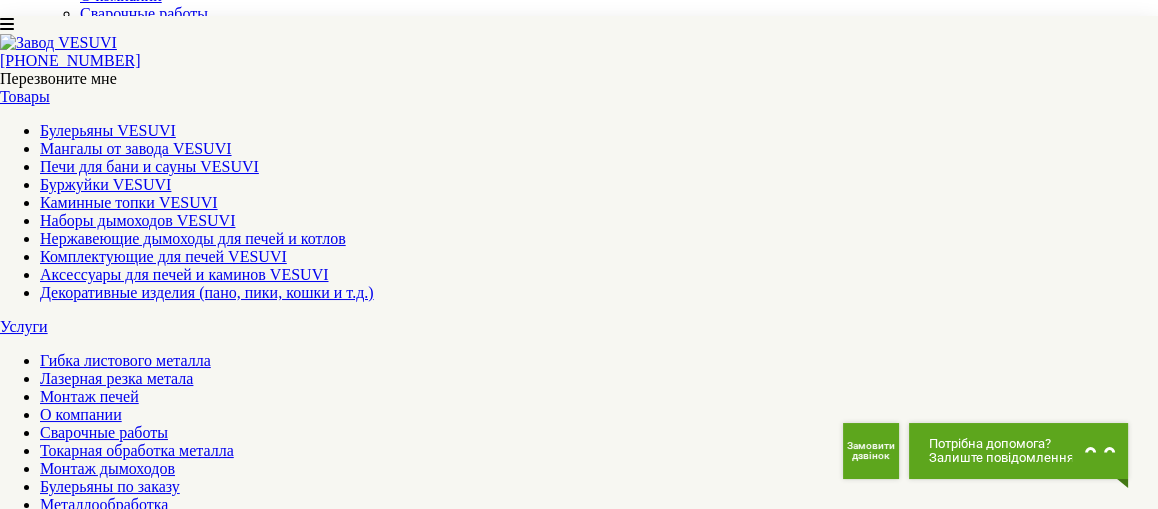 click at bounding box center (36, 1482) 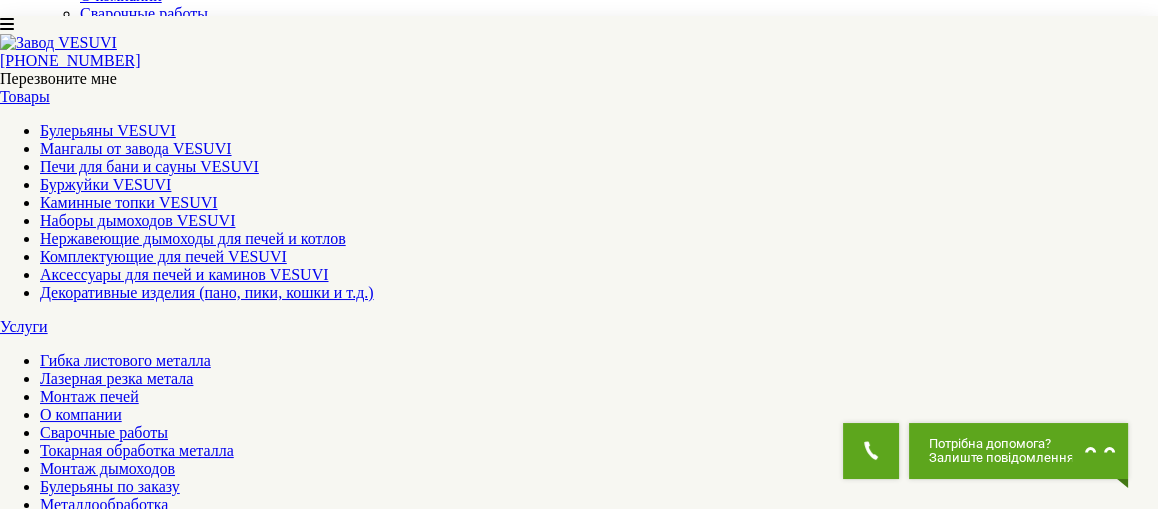 click at bounding box center [-57, 1436] 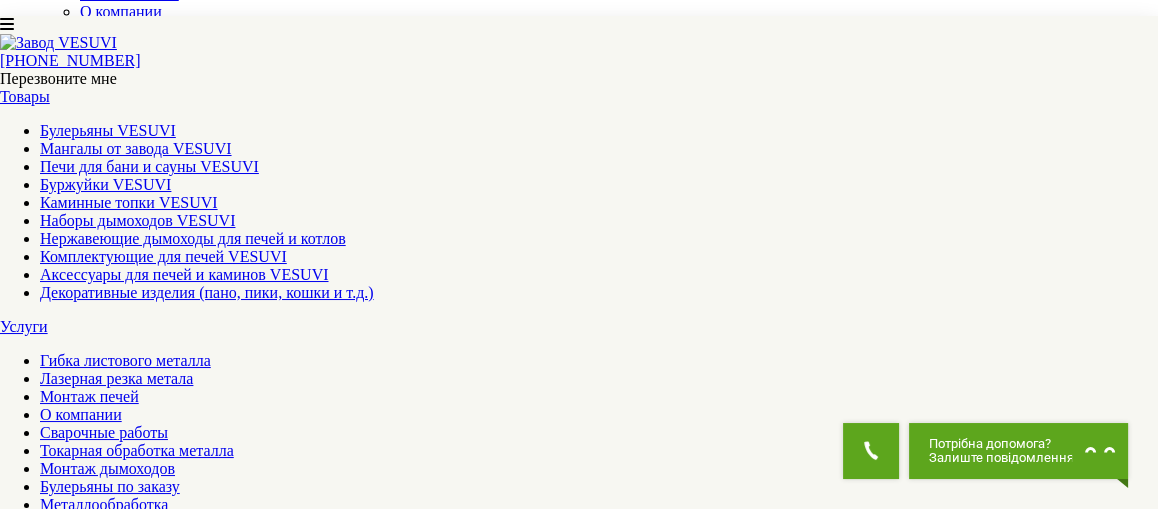 scroll, scrollTop: 299, scrollLeft: 0, axis: vertical 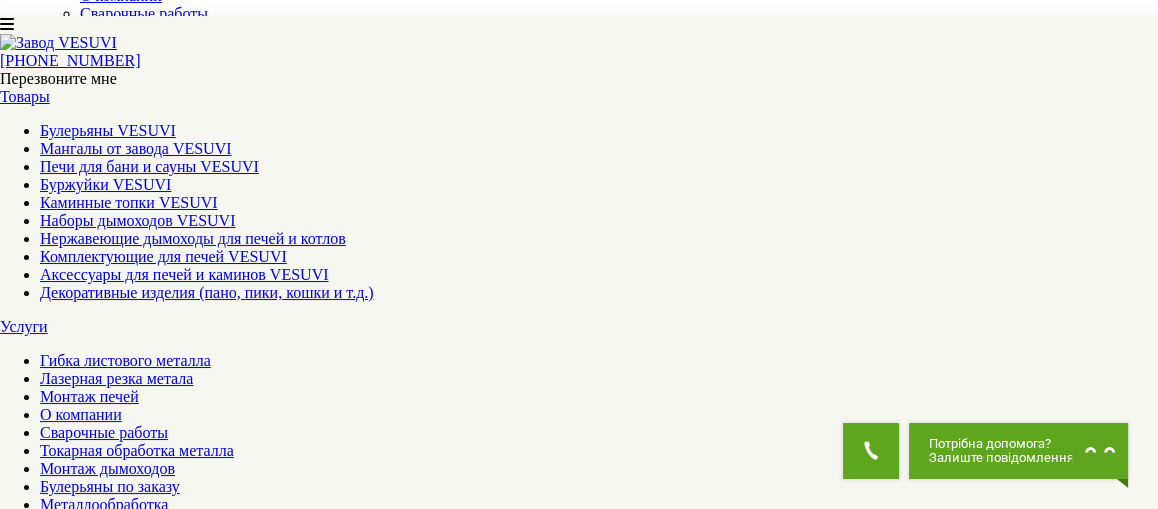 click at bounding box center (36, 1482) 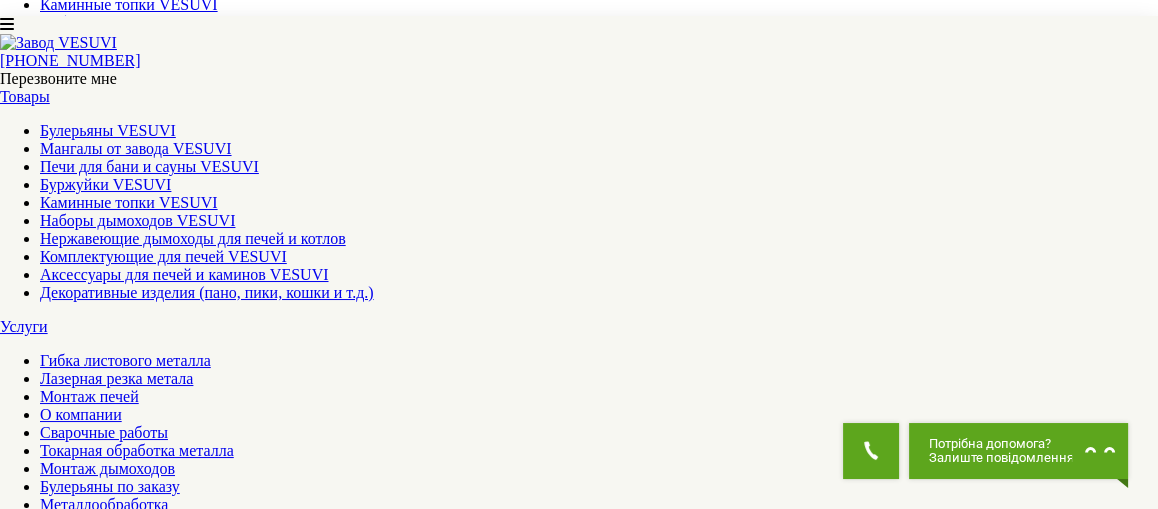 scroll, scrollTop: 699, scrollLeft: 0, axis: vertical 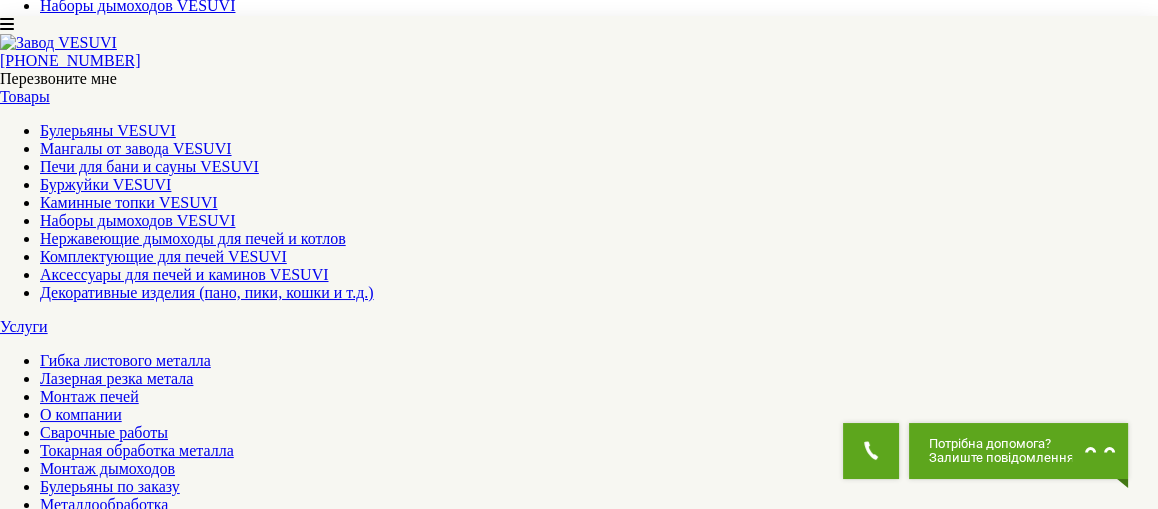 click on "▼ Открыть полное описание ▼" at bounding box center [579, 1932] 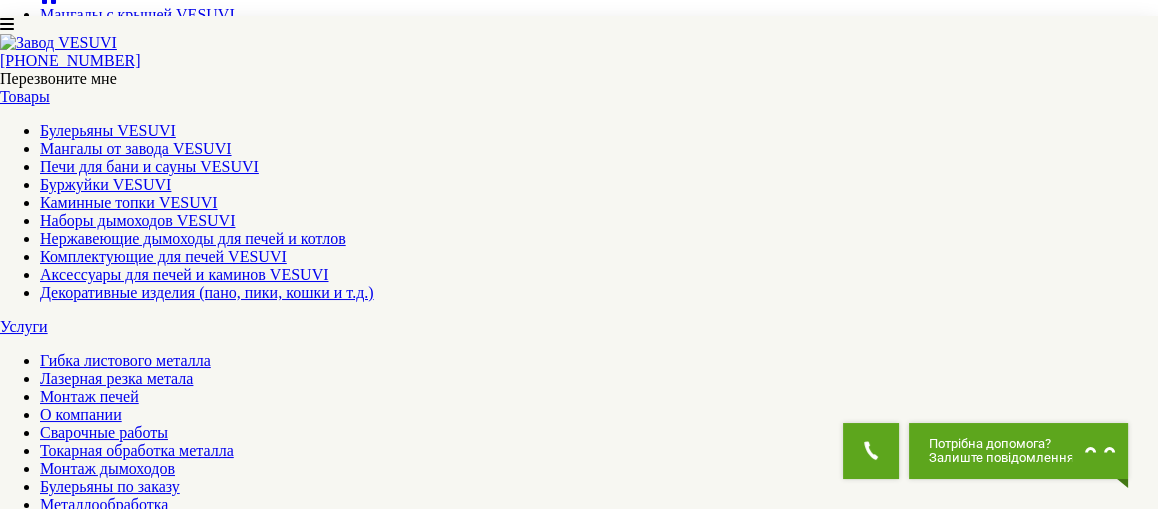 scroll, scrollTop: 1400, scrollLeft: 0, axis: vertical 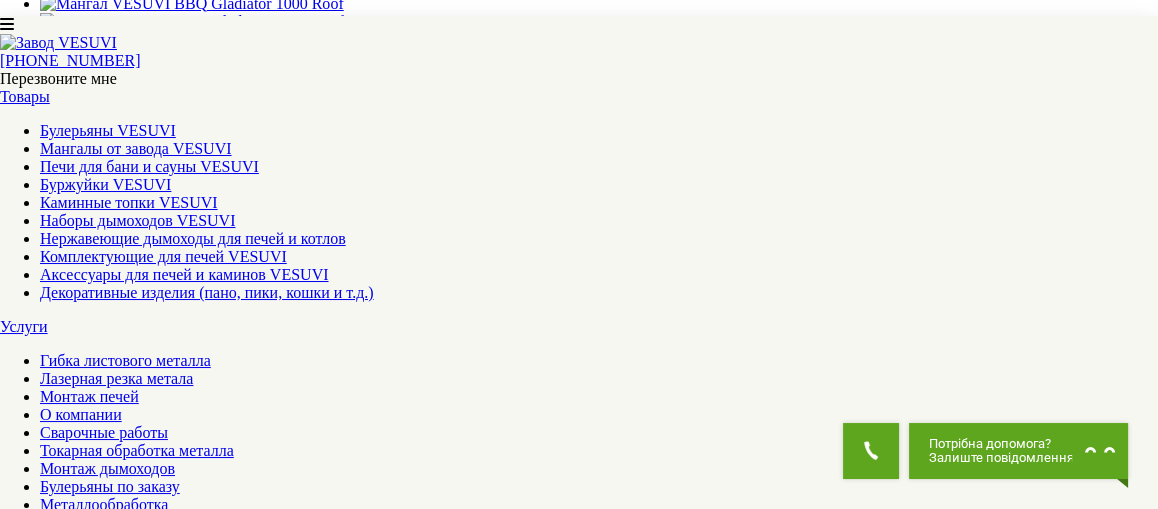 click at bounding box center (13, 4695) 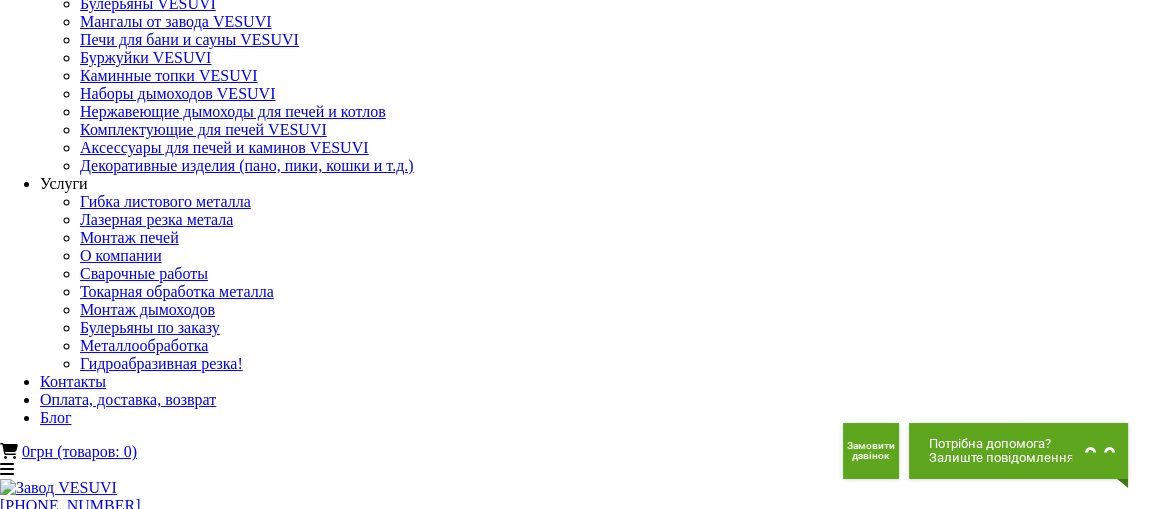 scroll, scrollTop: 0, scrollLeft: 0, axis: both 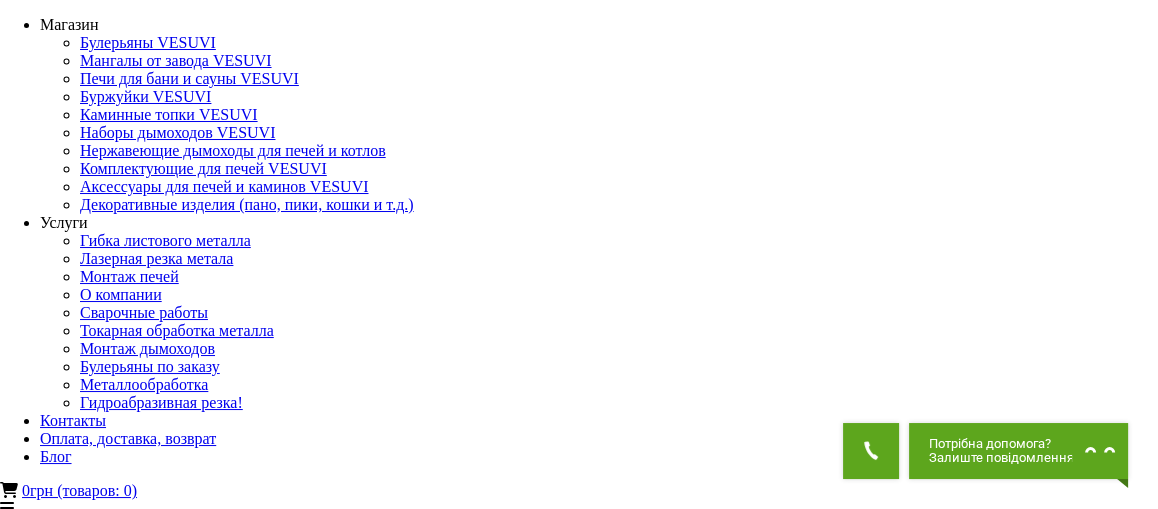 click on "Мангалы с крышей VESUVI" at bounding box center (137, 1314) 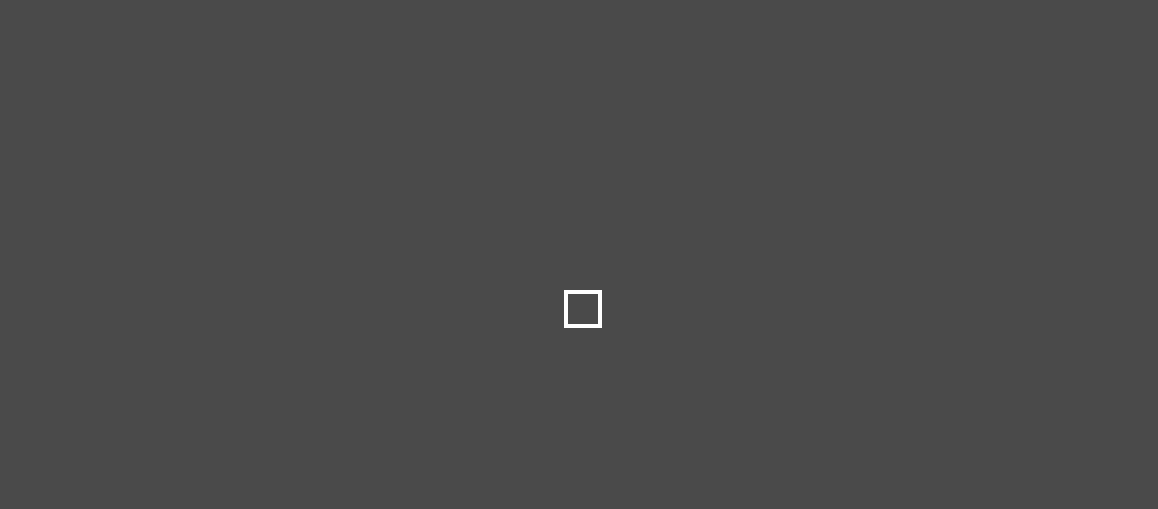 scroll, scrollTop: 0, scrollLeft: 0, axis: both 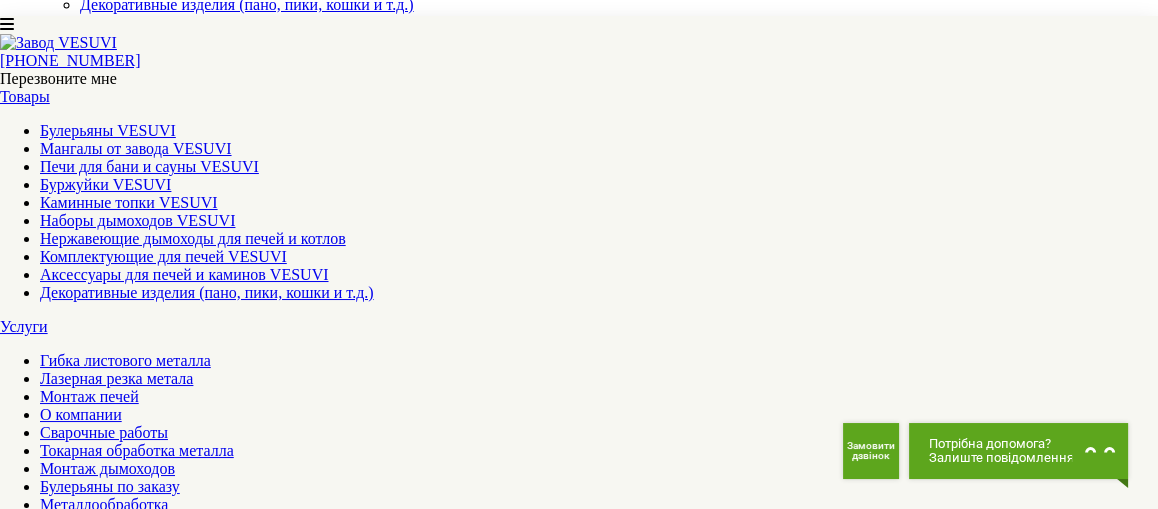 click on "Мангал VESUVI BBQ Gladiator 800 Roof" at bounding box center [140, 1804] 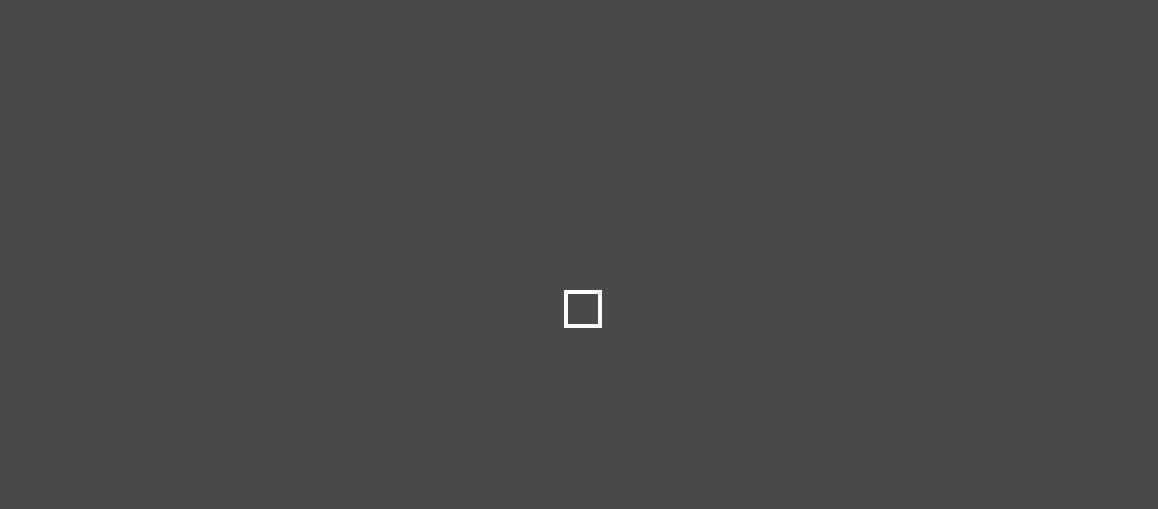 scroll, scrollTop: 0, scrollLeft: 0, axis: both 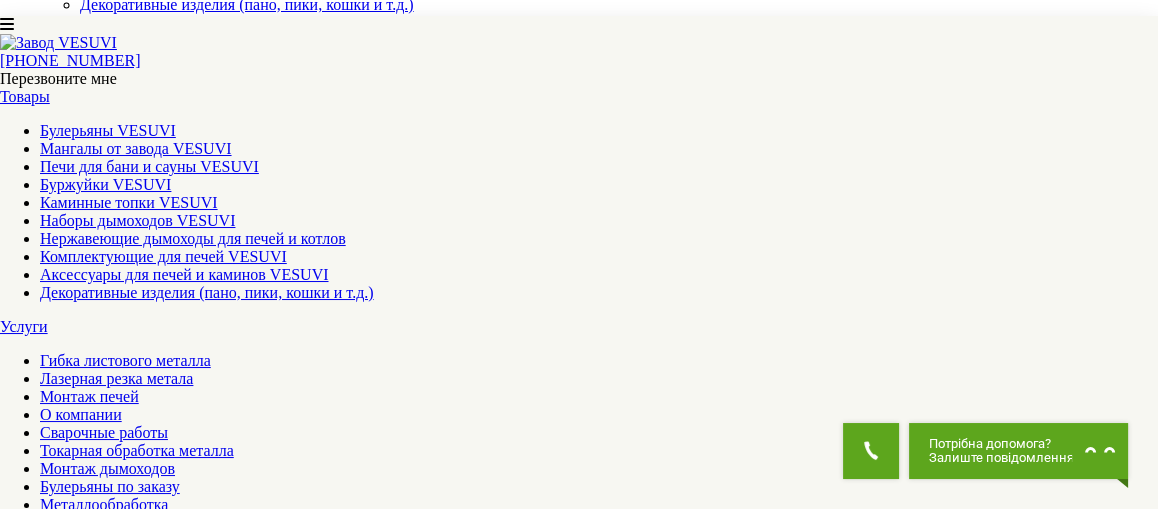 click at bounding box center [36, 1581] 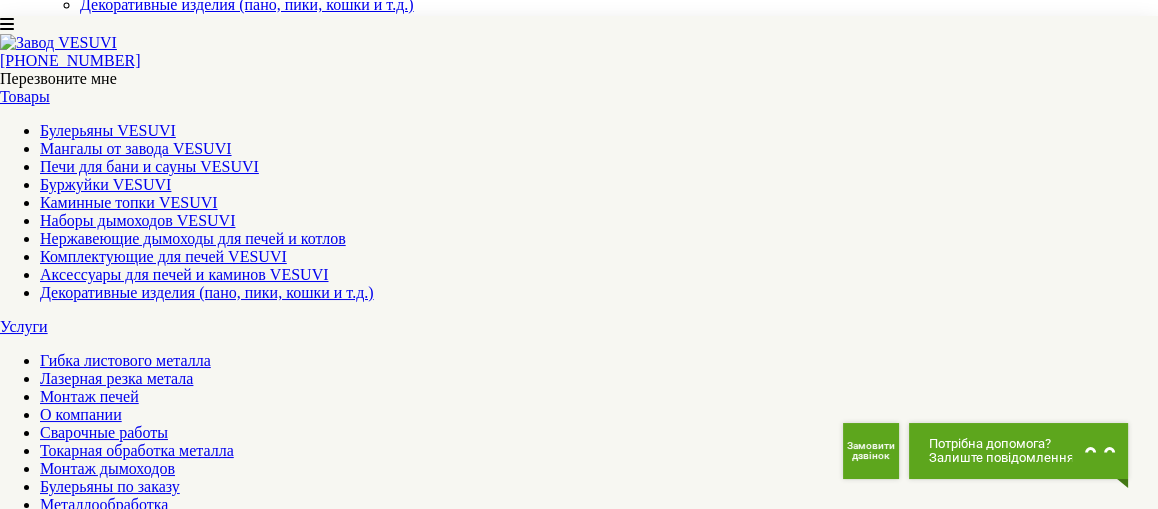 click at bounding box center (12, 1581) 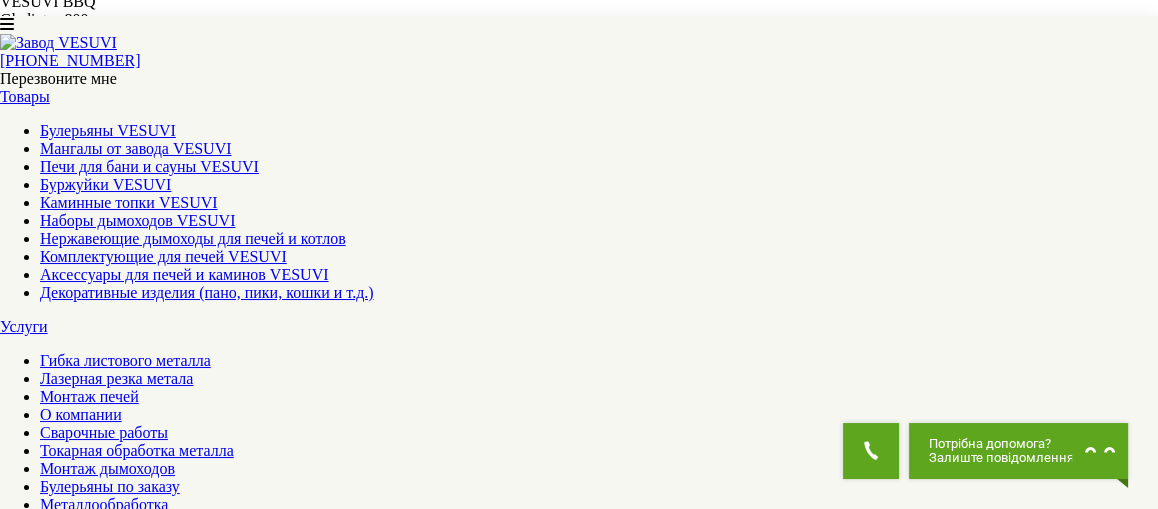 scroll, scrollTop: 1700, scrollLeft: 0, axis: vertical 